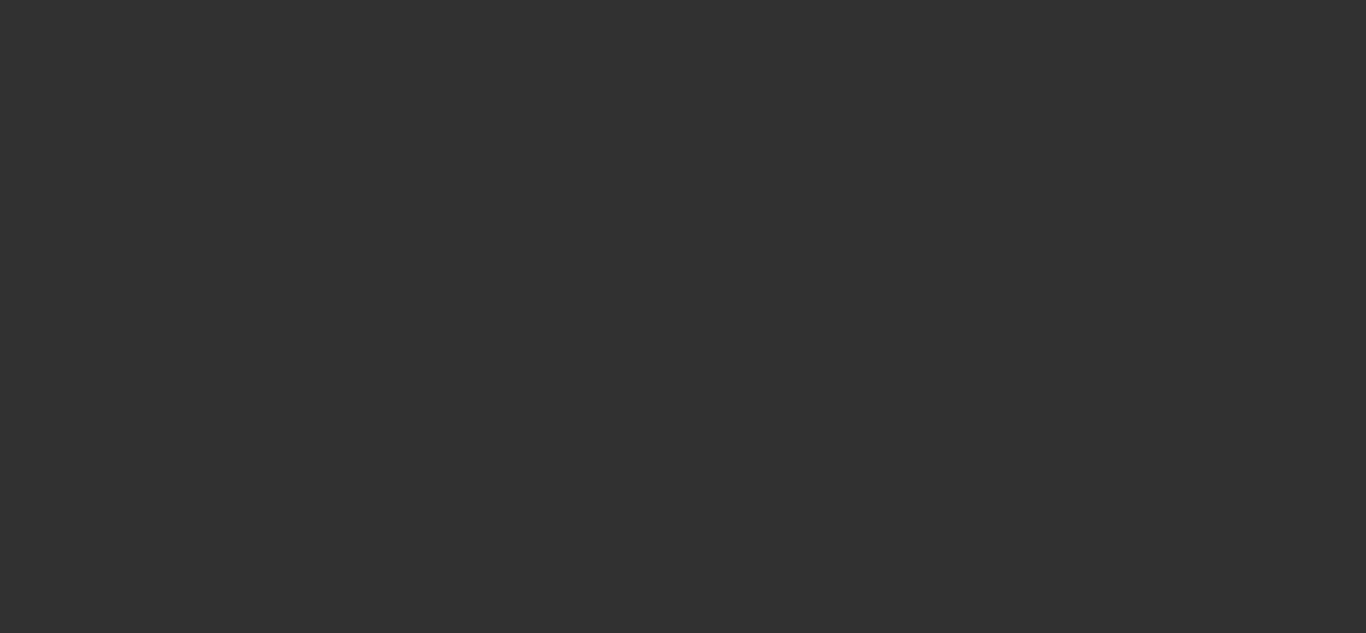 scroll, scrollTop: 0, scrollLeft: 0, axis: both 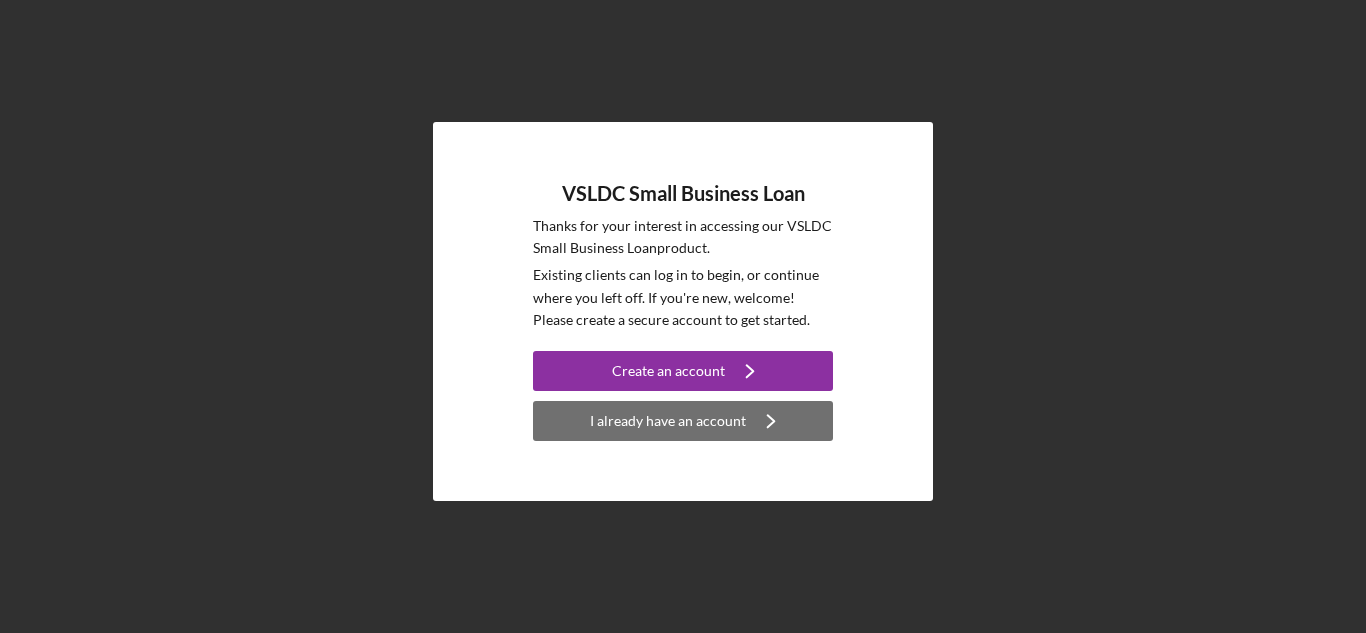 click on "I already have an account" at bounding box center (668, 421) 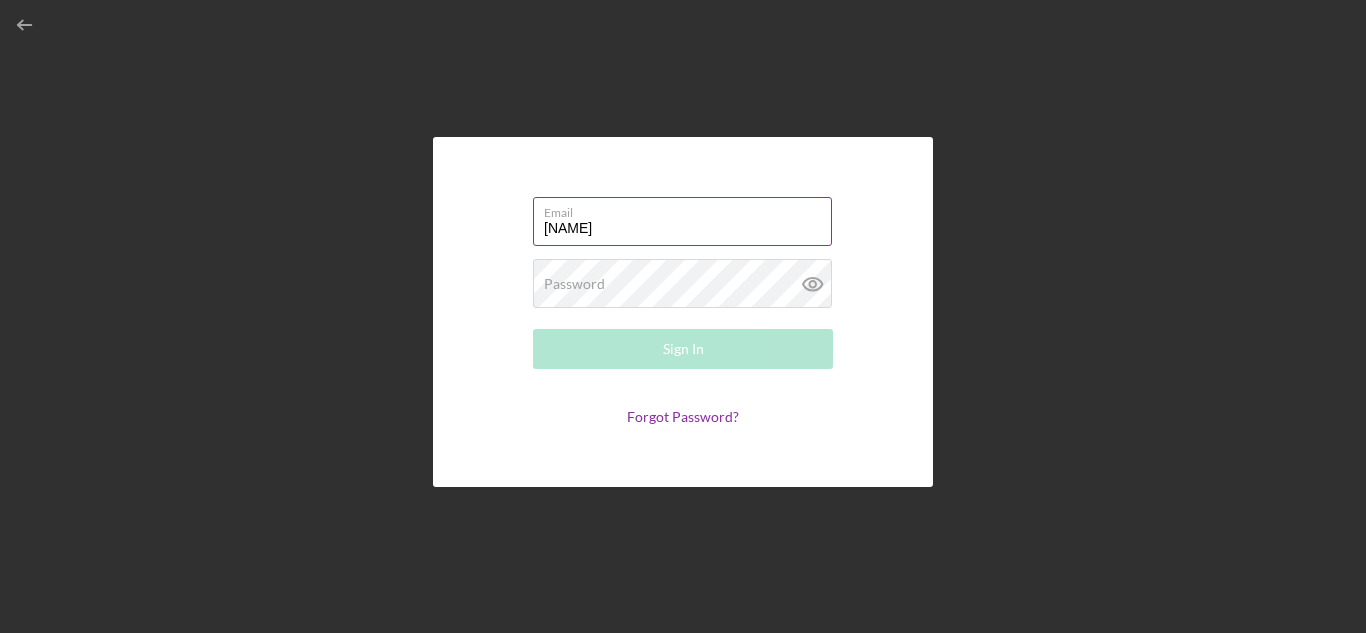 type on "[EMAIL]" 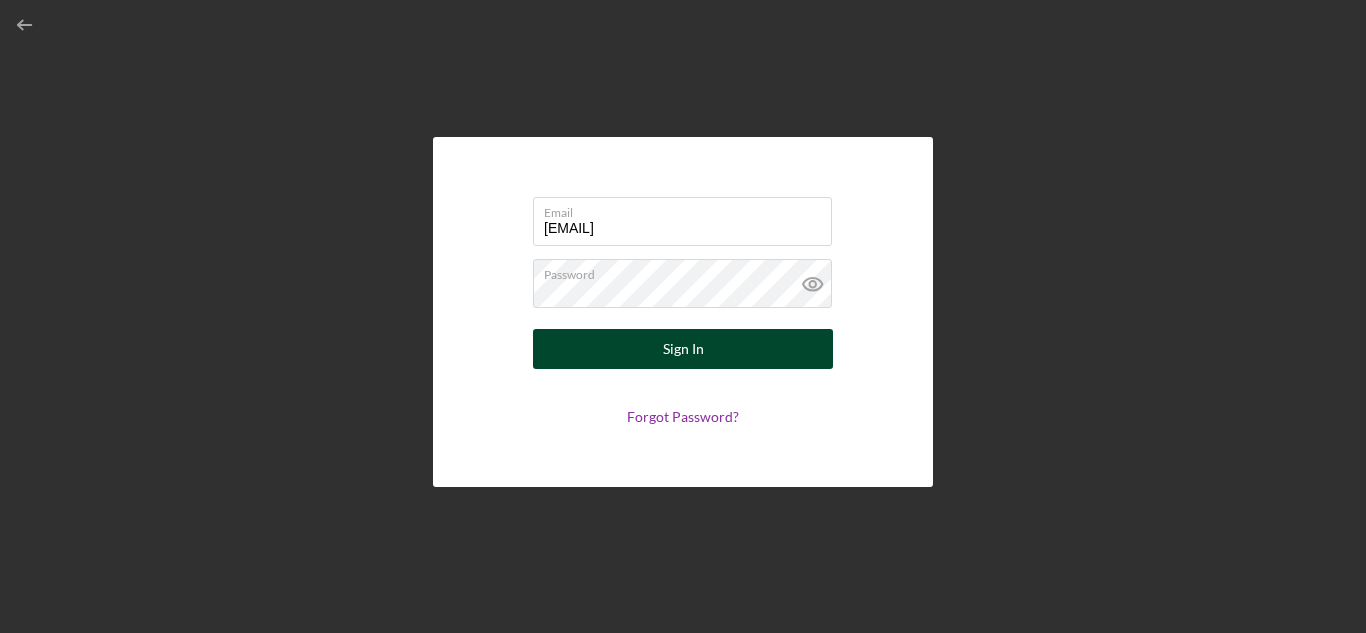 click on "Sign In" at bounding box center [683, 349] 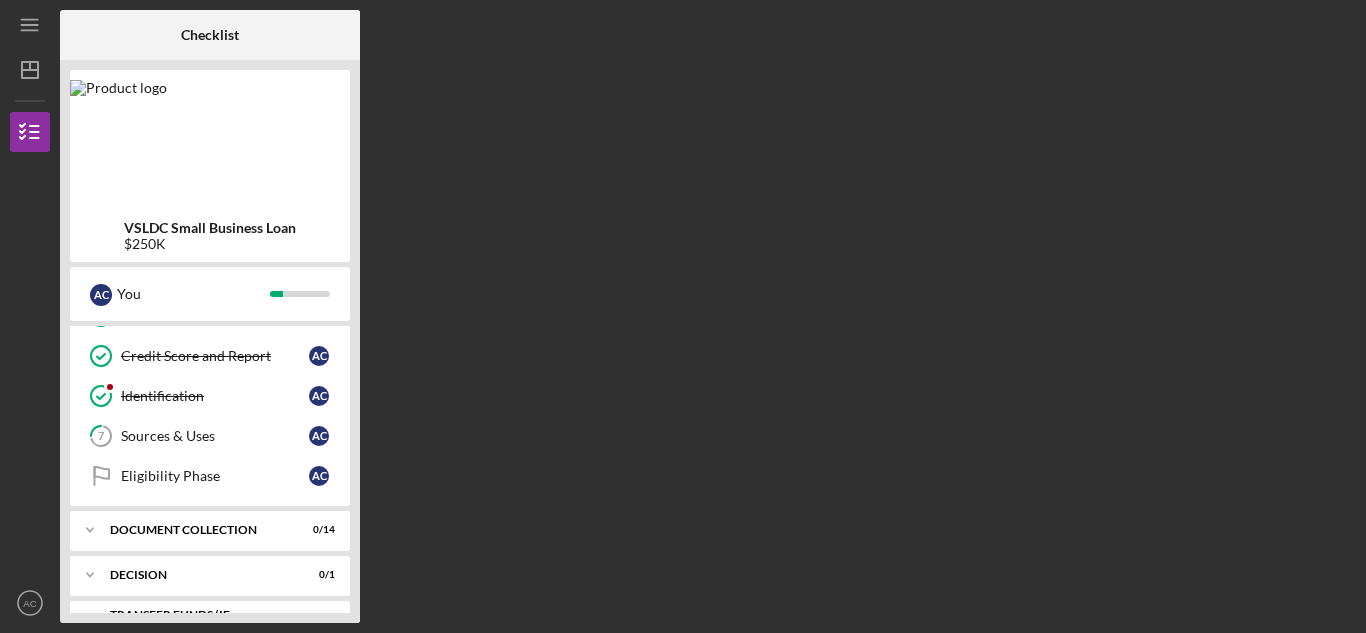 scroll, scrollTop: 192, scrollLeft: 0, axis: vertical 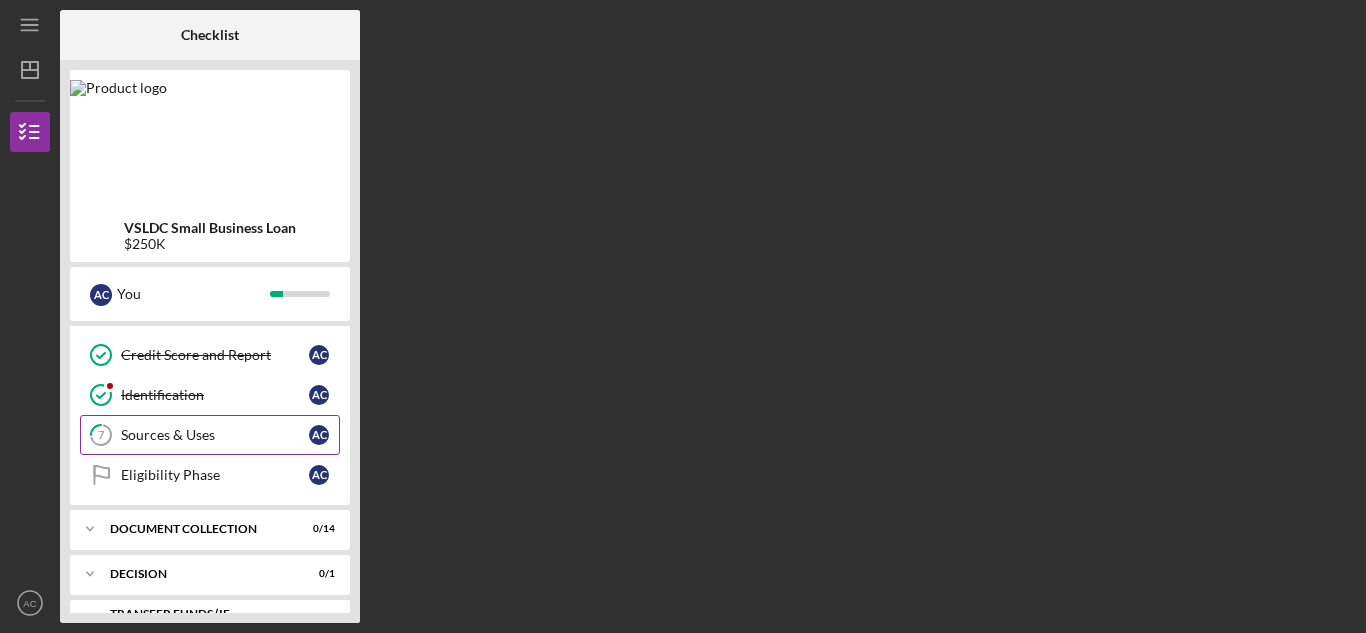 click on "Sources & Uses" at bounding box center (215, 435) 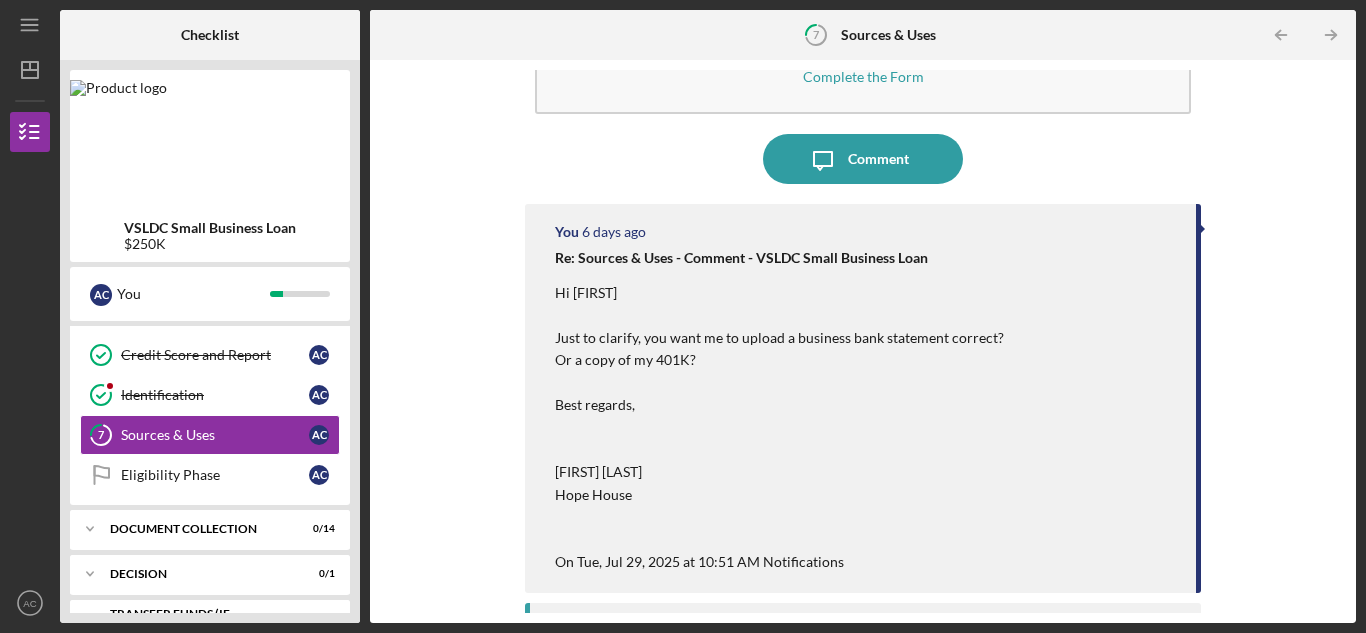 scroll, scrollTop: 0, scrollLeft: 0, axis: both 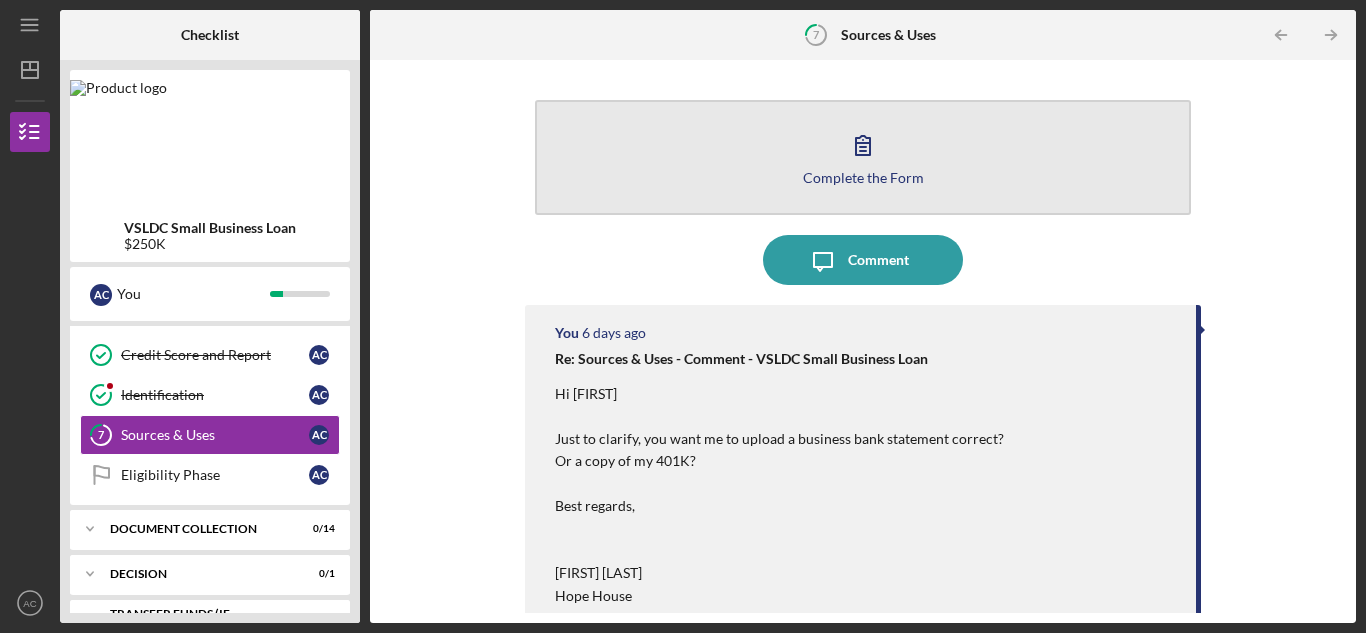 click 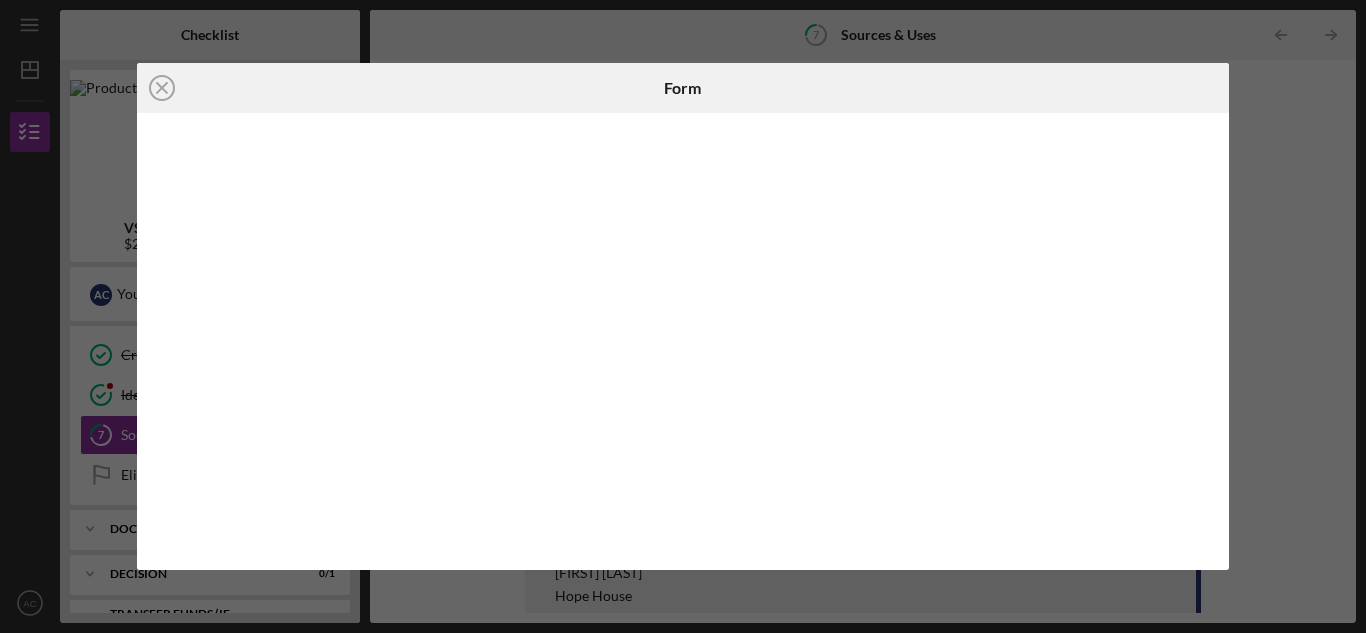 click on "Icon/Close Form" at bounding box center (683, 316) 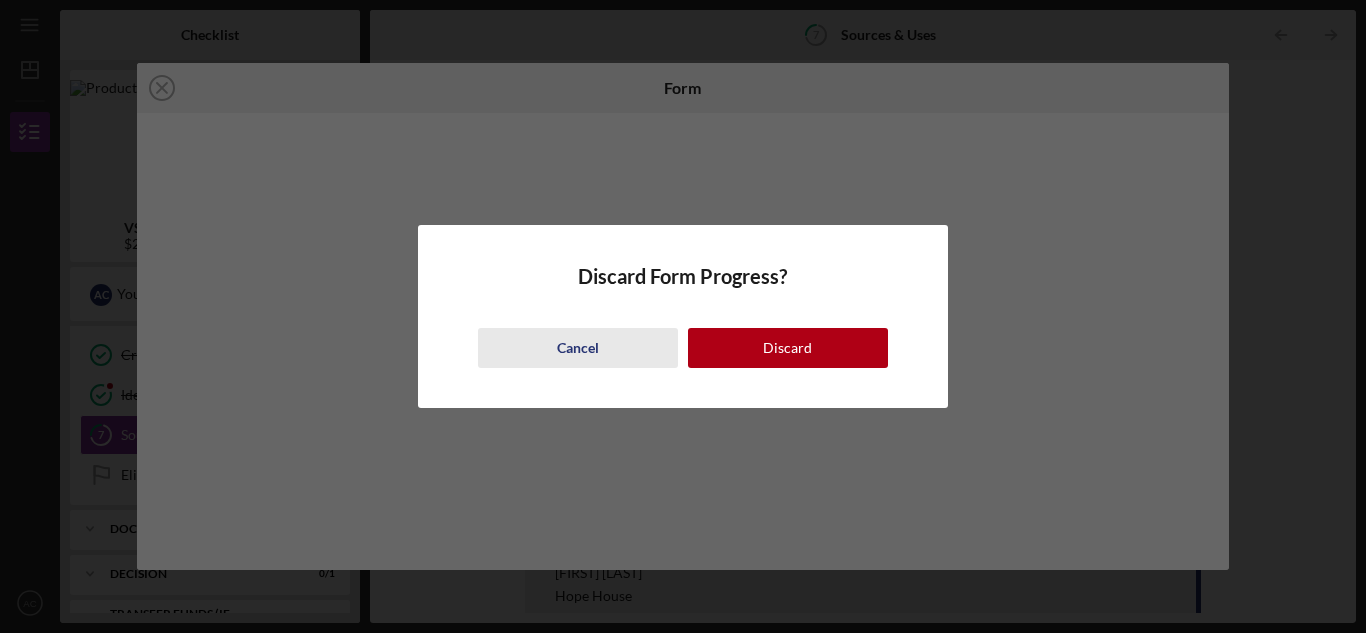 click on "Cancel" at bounding box center [578, 348] 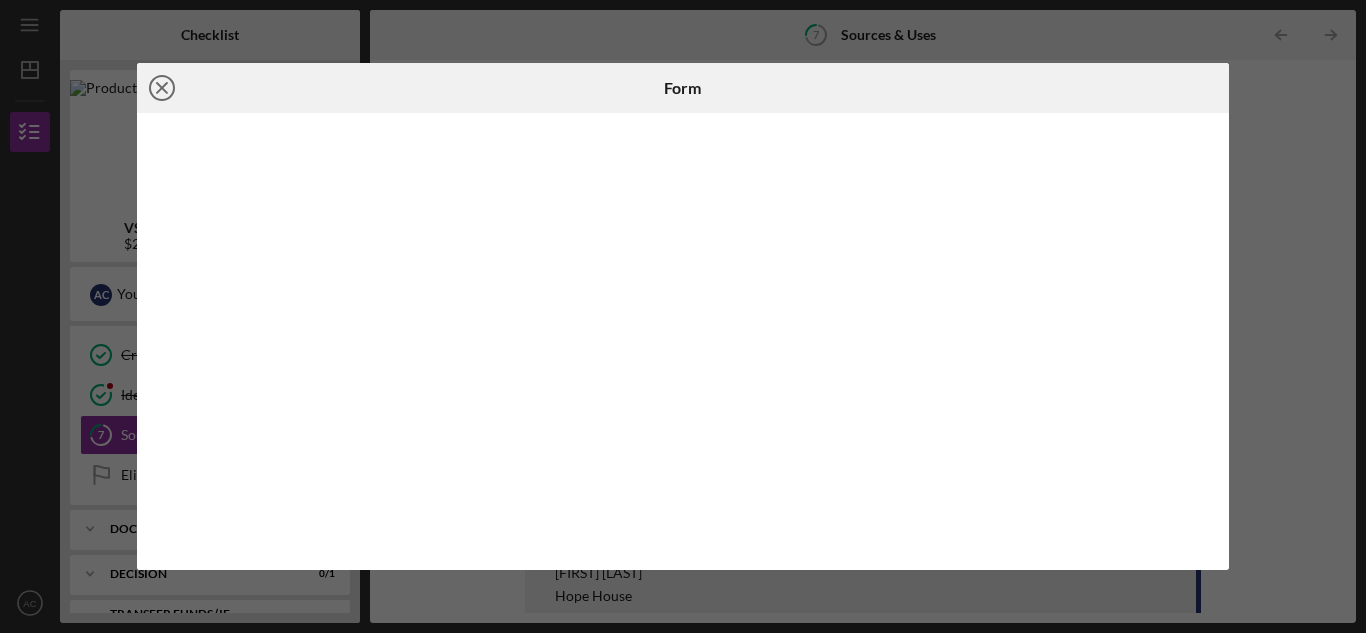 click on "Icon/Close" 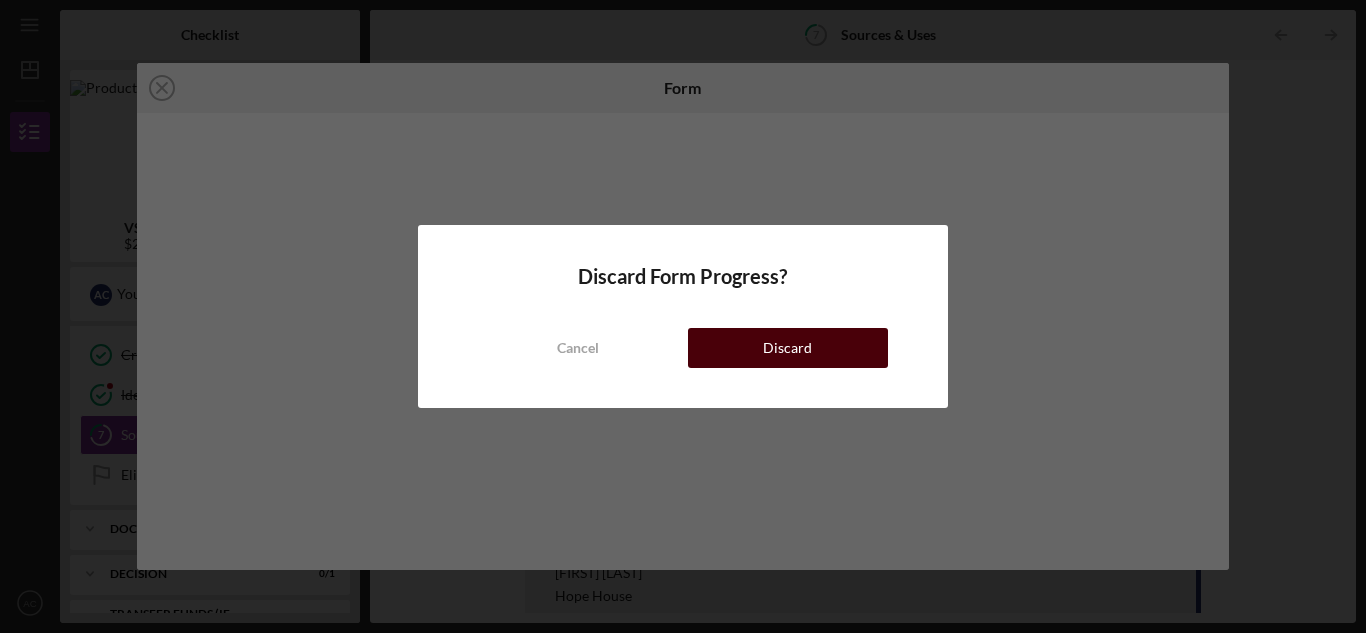 click on "Discard" at bounding box center (787, 348) 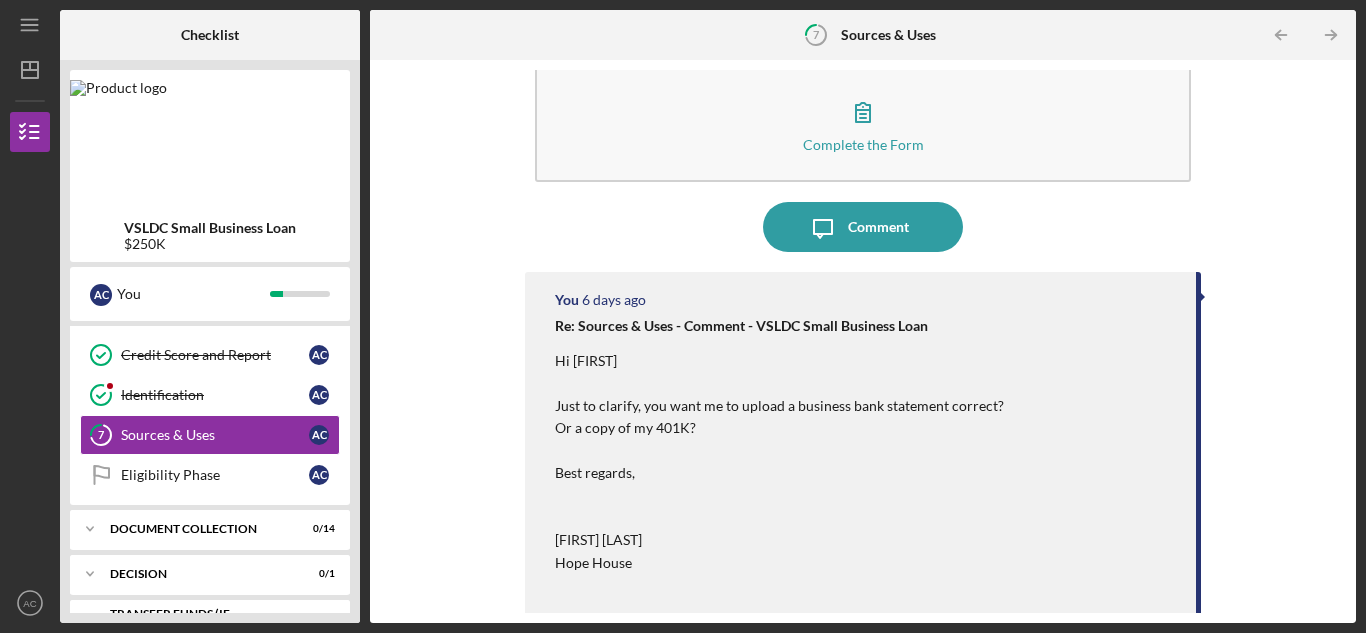 scroll, scrollTop: 0, scrollLeft: 0, axis: both 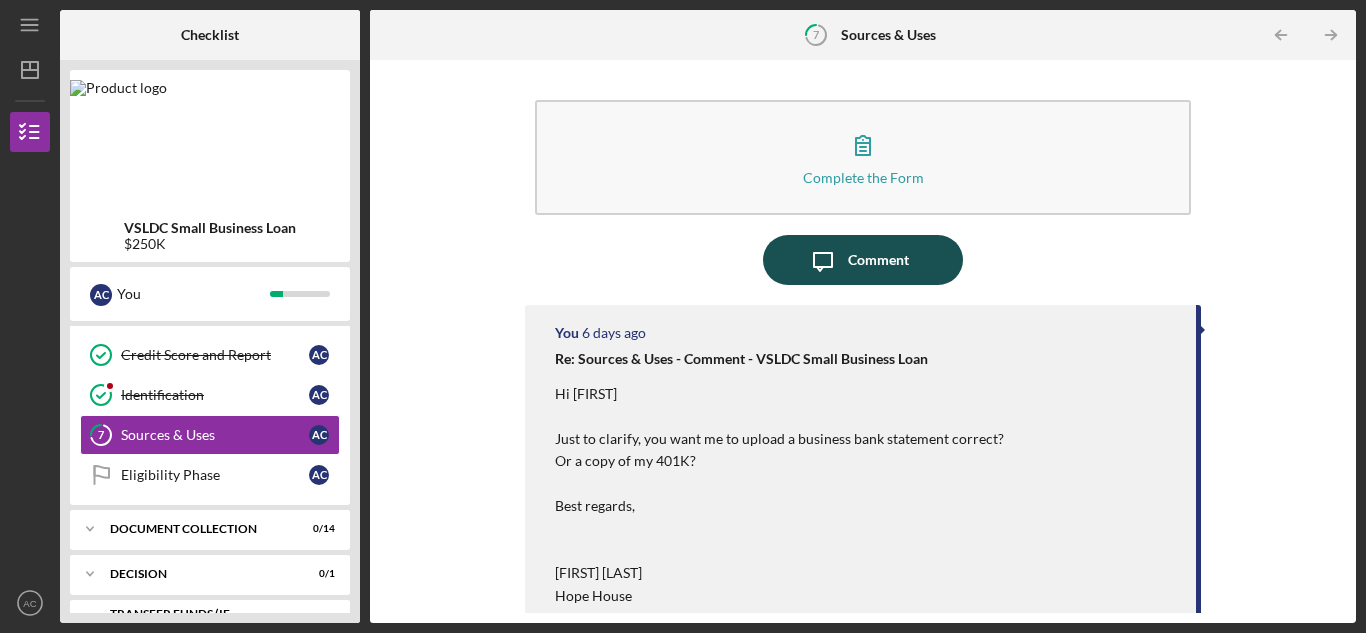 click on "Icon/Message" 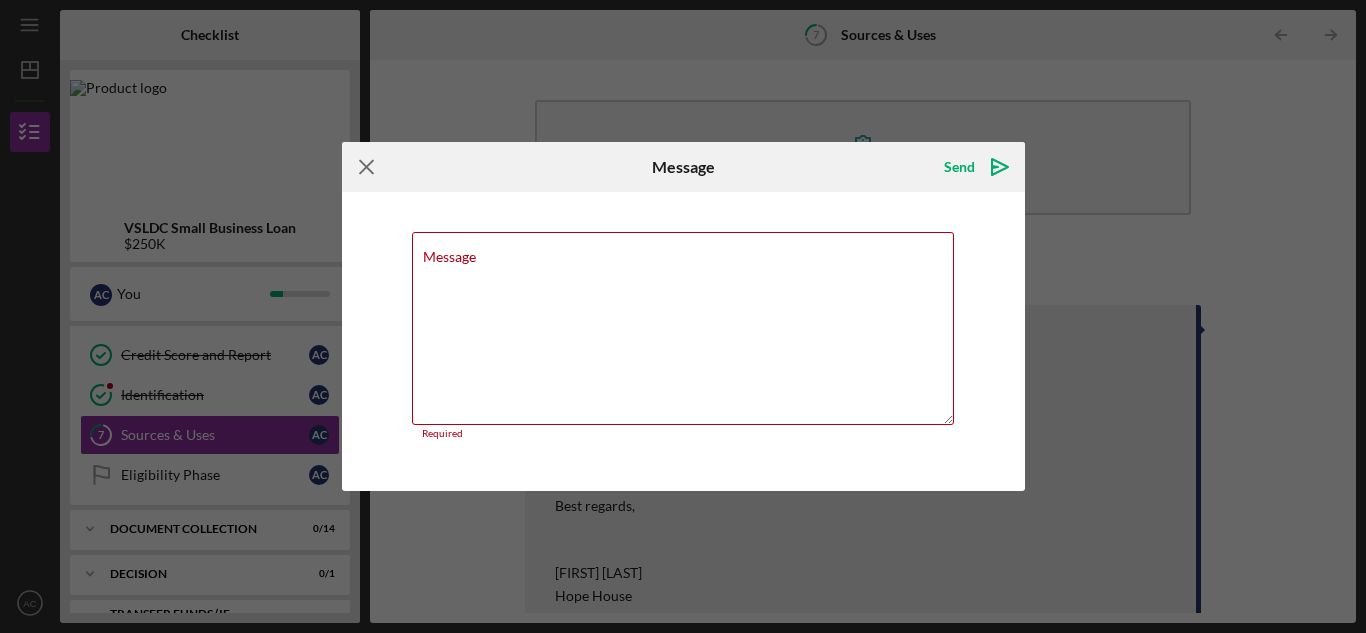 click on "Icon/Menu Close" 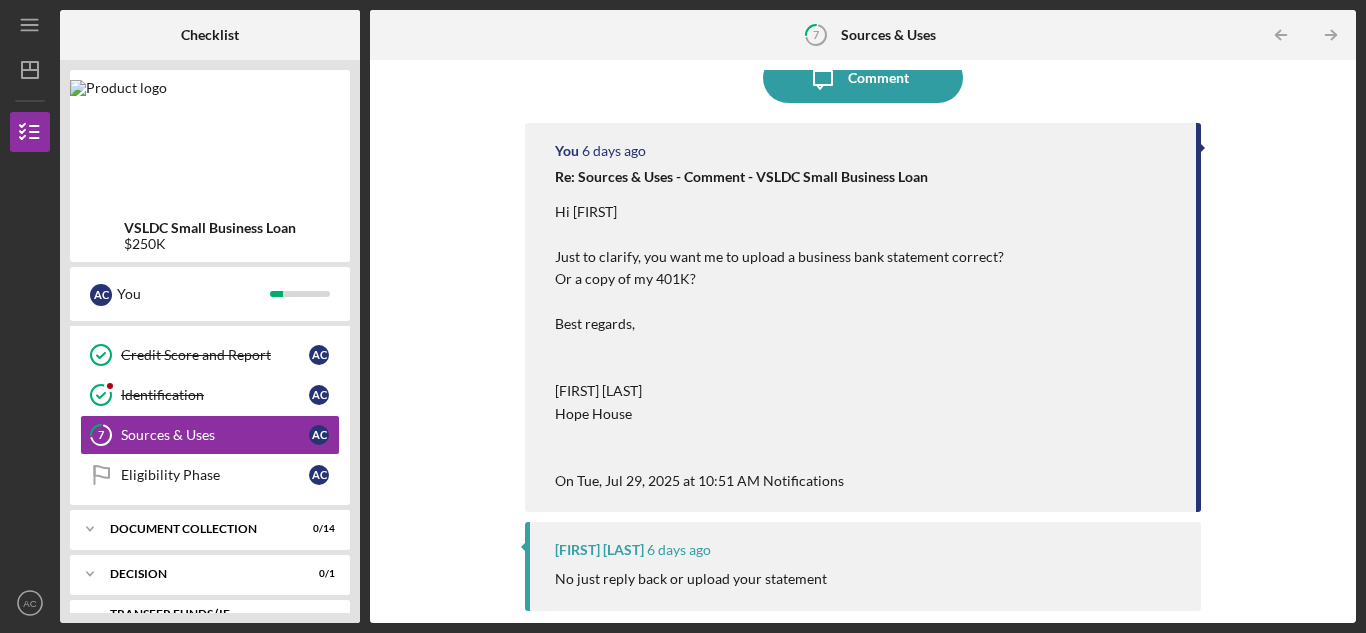 scroll, scrollTop: 0, scrollLeft: 0, axis: both 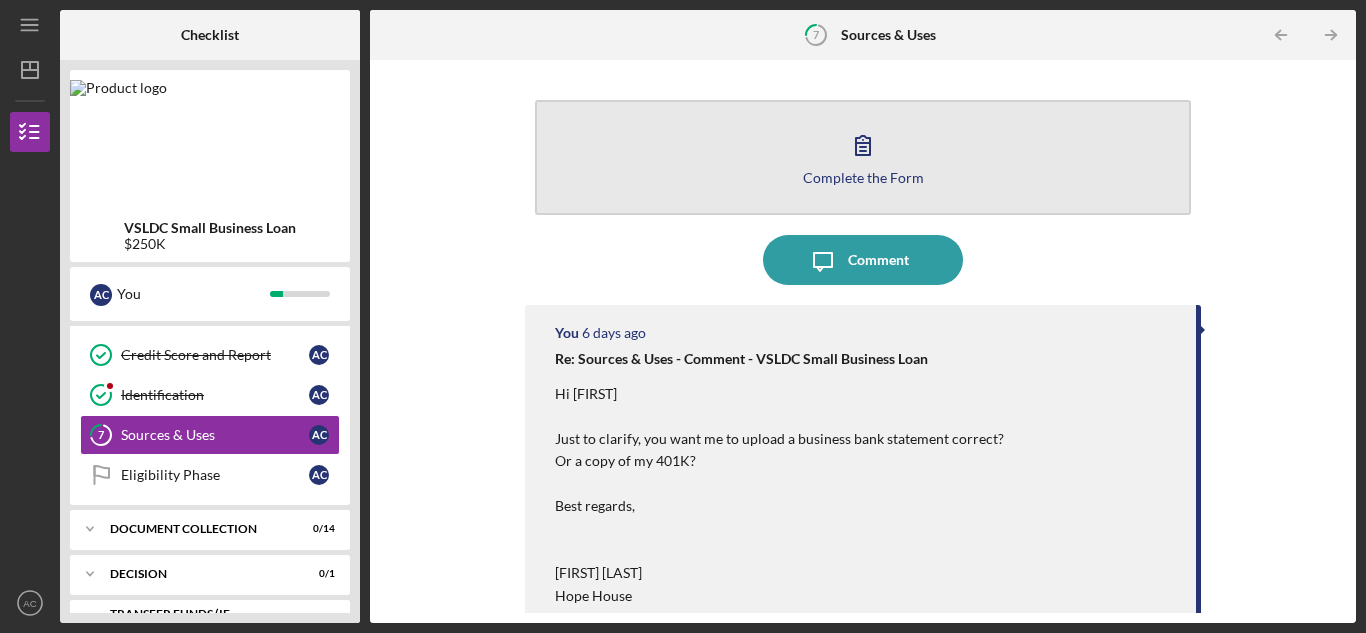 click 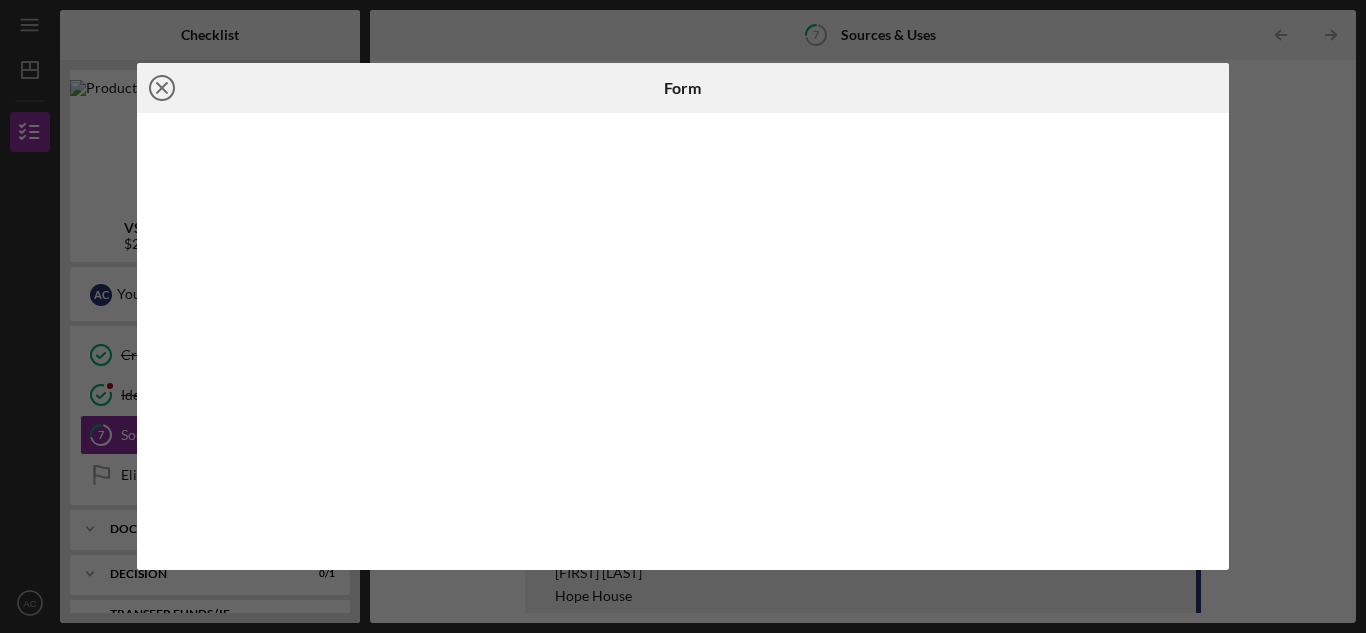 click on "Icon/Close" 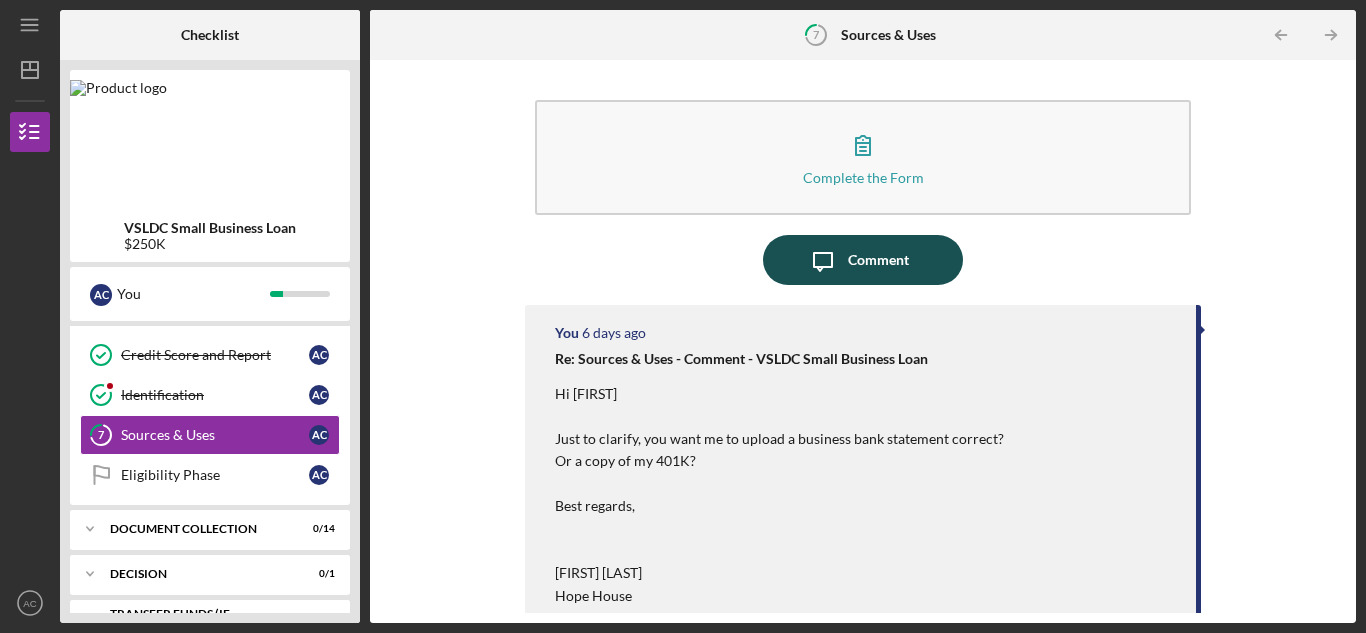 click on "Icon/Message" 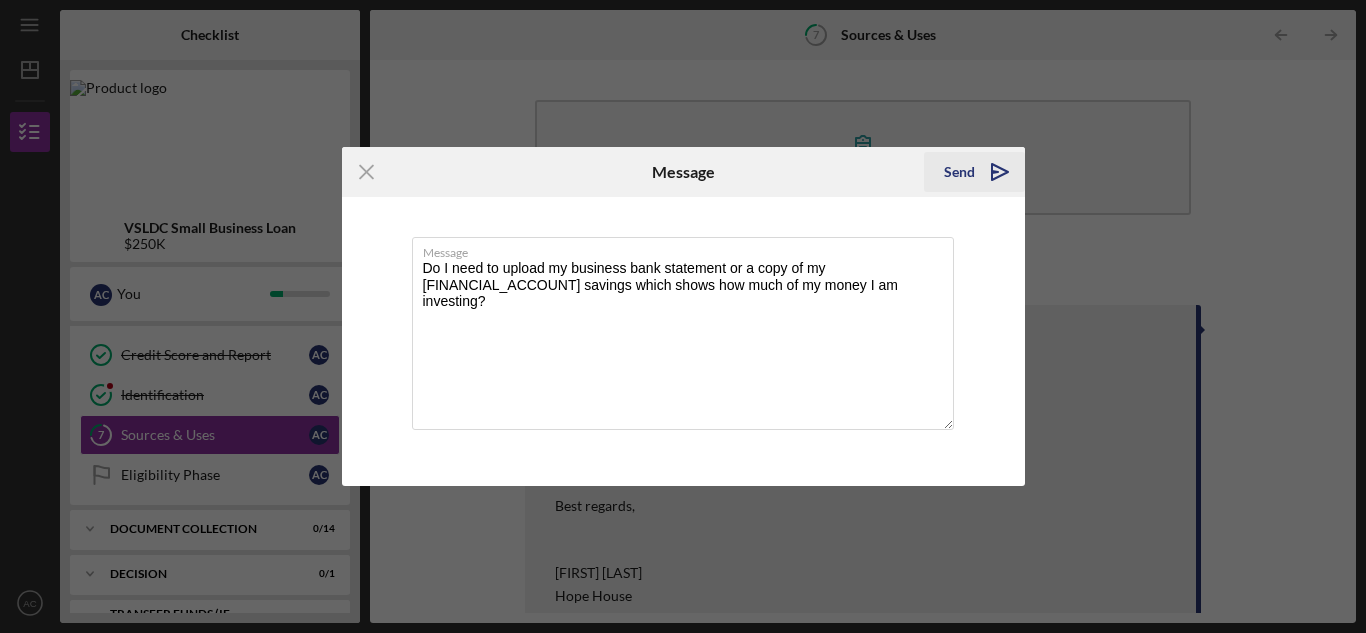 type on "Do I need to upload my business bank statement or a copy of my [FINANCIAL_ACCOUNT] savings which shows how much of my money I am investing?" 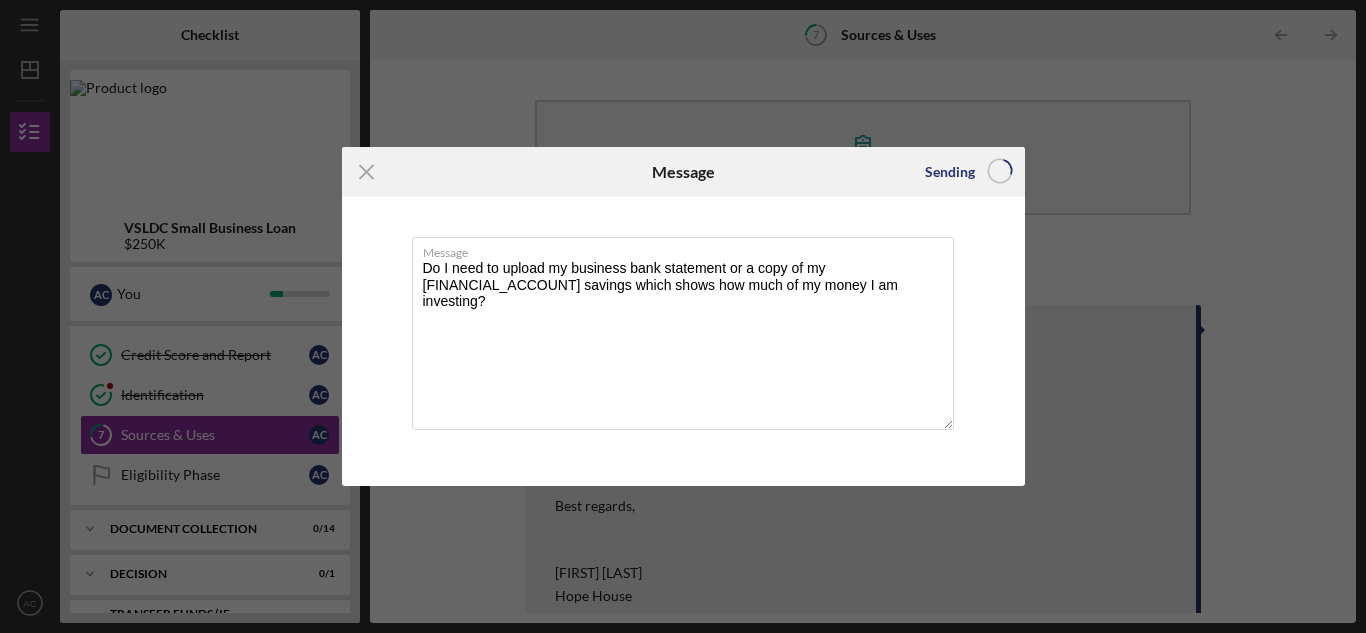 type 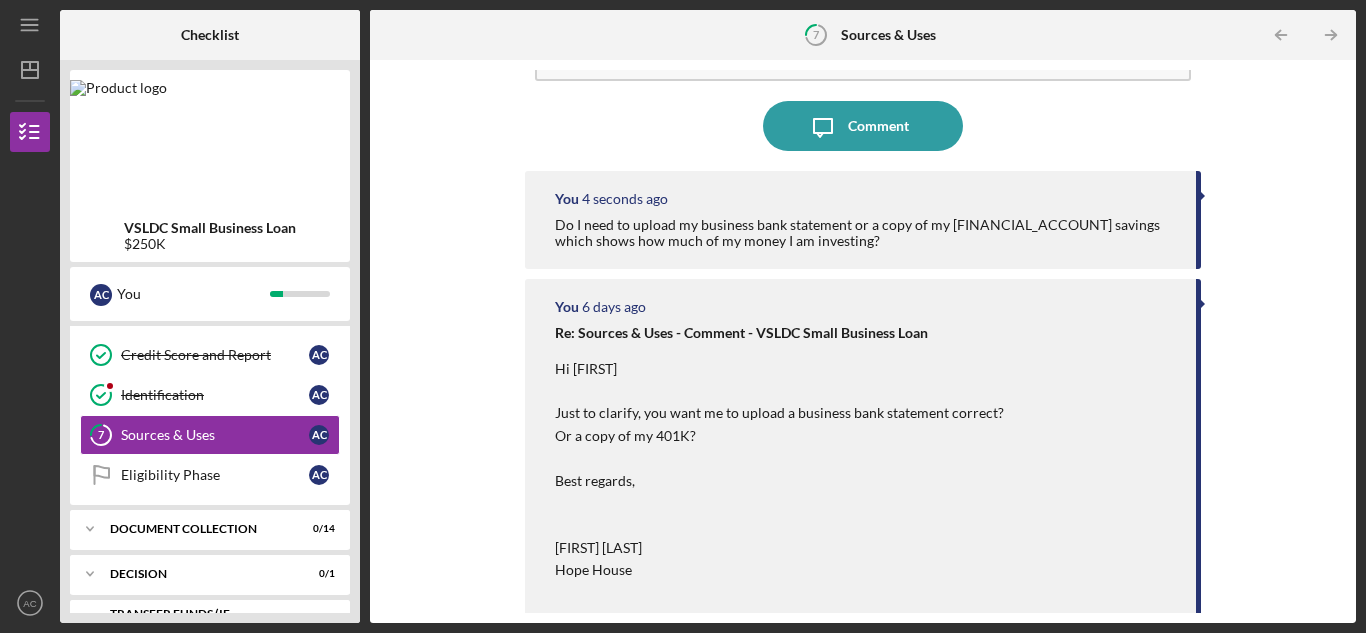 scroll, scrollTop: 0, scrollLeft: 0, axis: both 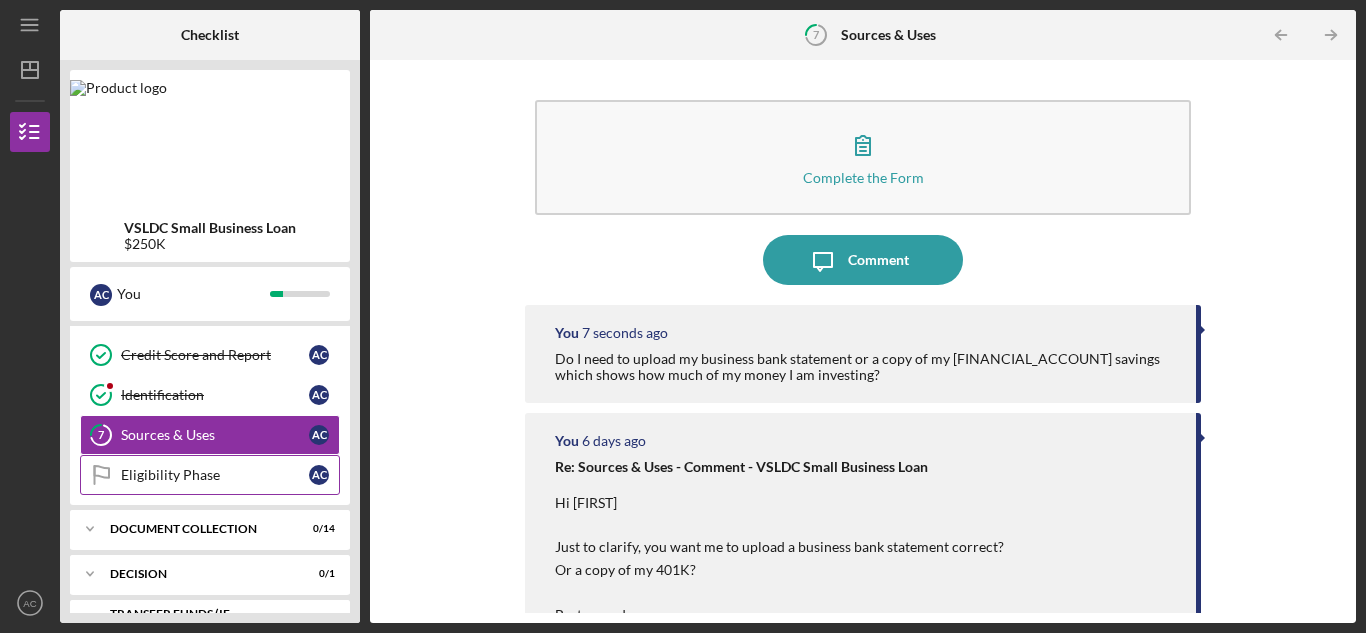 click on "Eligibility Phase" at bounding box center [215, 475] 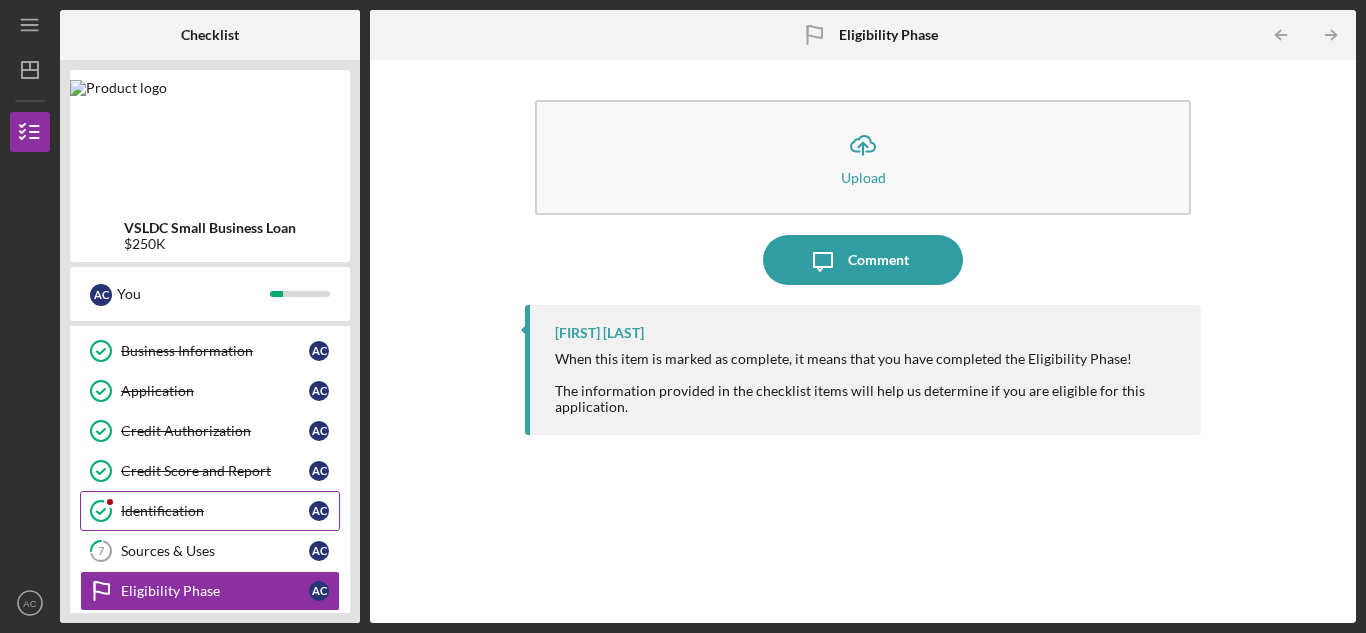 scroll, scrollTop: 0, scrollLeft: 0, axis: both 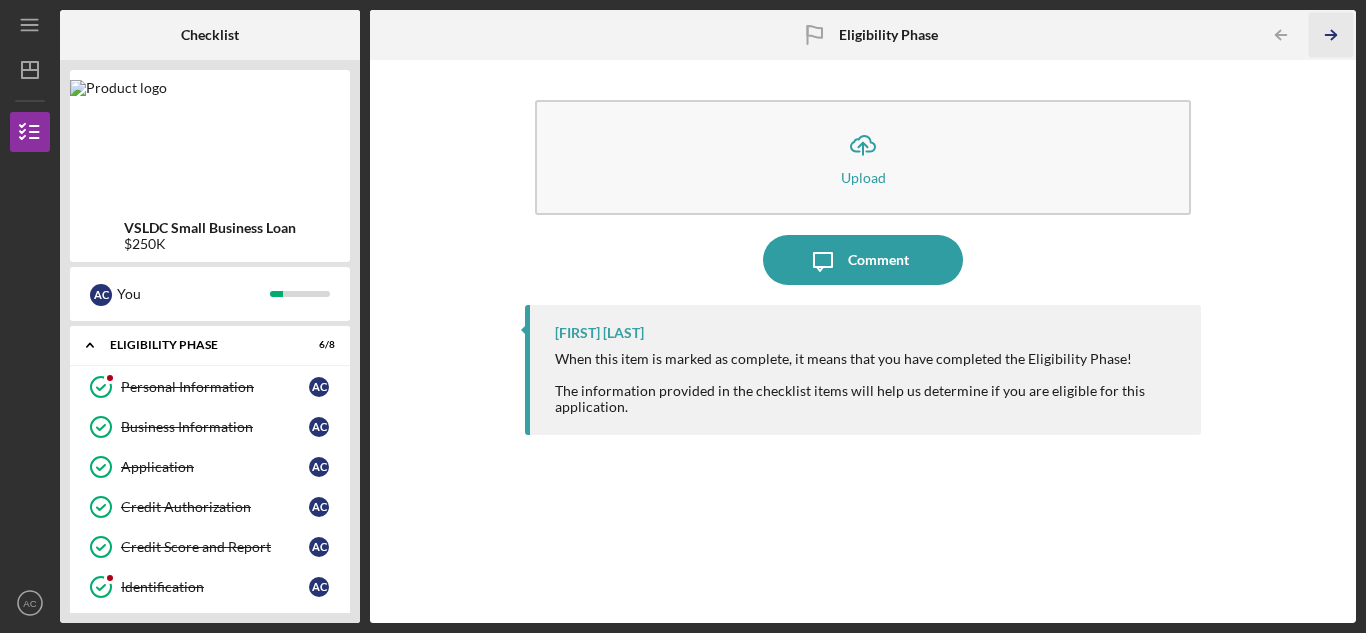 click on "Icon/Table Pagination Arrow" 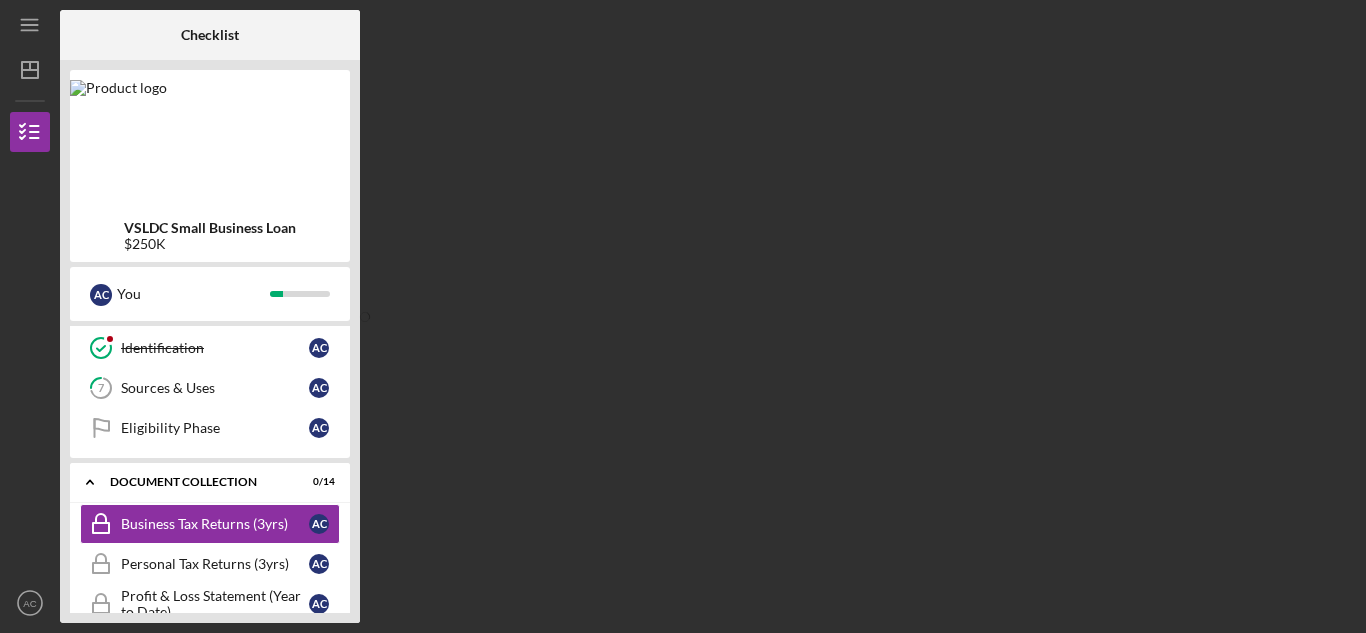 scroll, scrollTop: 294, scrollLeft: 0, axis: vertical 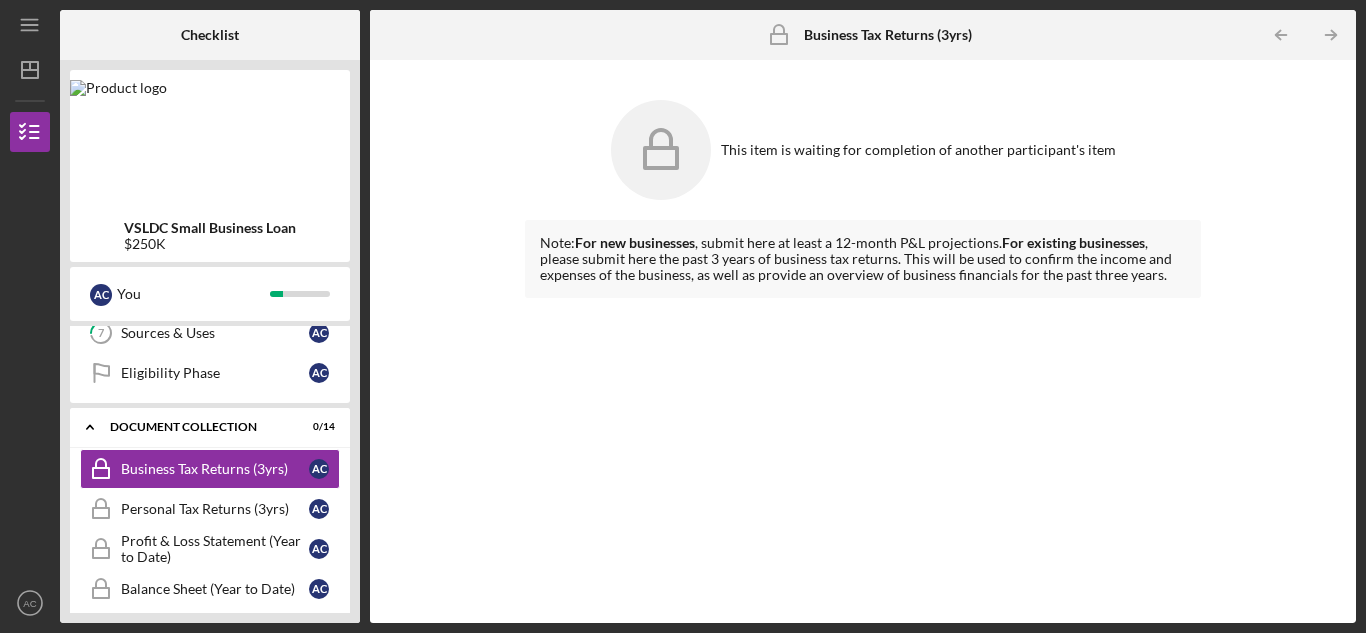 click on "Icon/Menu Business Tax Returns (3yrs) Business Tax Returns (3yrs) Checklist VSLDC Small Business Loan $250K A C You Icon/Expander Eligibility Phase 6 / 8 Personal Information Personal Information A C Business Information Business Information A C Application  Application  A C Credit Authorization Credit Authorization A C Credit Score and Report Credit Score and Report A C Identification Identification A C 7 Sources & Uses  A C Eligibility Phase Eligibility Phase A C Icon/Expander Document Collection 0 / 14 Business Tax Returns (3yrs) Business Tax Returns (3yrs) A C Personal Tax Returns (3yrs) Personal Tax Returns (3yrs) A C Profit & Loss Statement (Year to Date) Profit & Loss Statement (Year to Date) A C Balance Sheet (Year to Date) Balance Sheet (Year to Date) A C Bus Bank Statements (Most Recent 6 Months) Bus Bank Statements (Most Recent 6 Months) A C Business Plan Business Plan A C Primary Business Owner's Resume Primary Business Owner's Resume A C Business History (DSCR) Business History (DSCR) A C A C A C" at bounding box center (683, 316) 